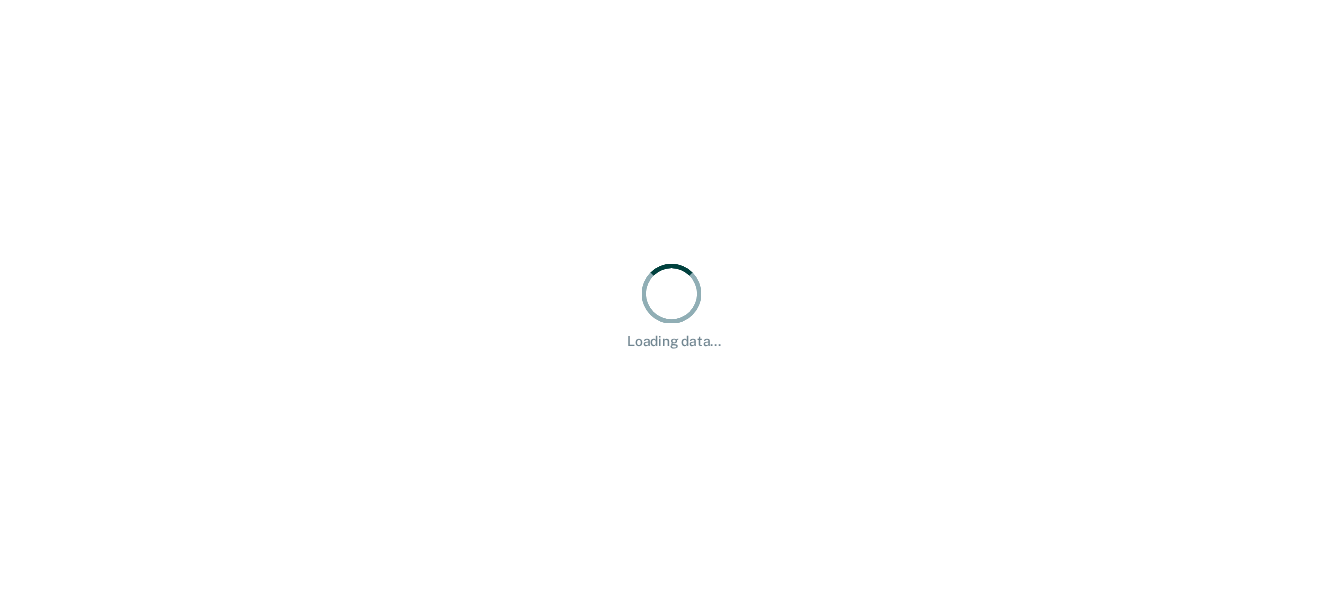 scroll, scrollTop: 0, scrollLeft: 0, axis: both 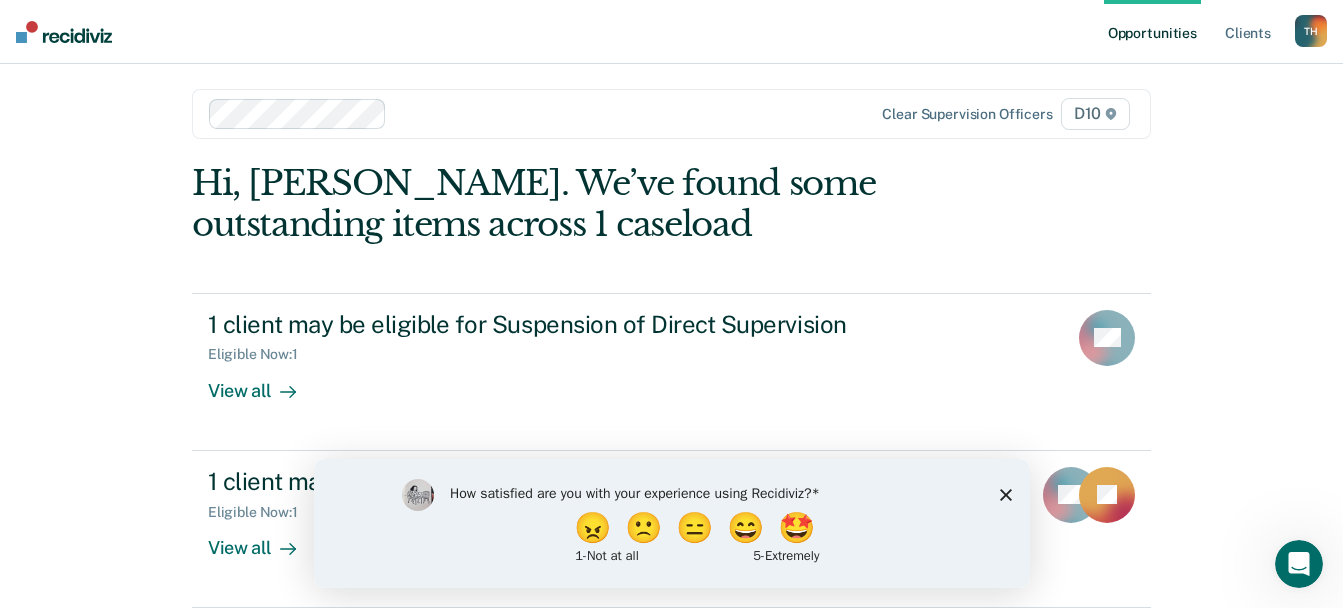 click 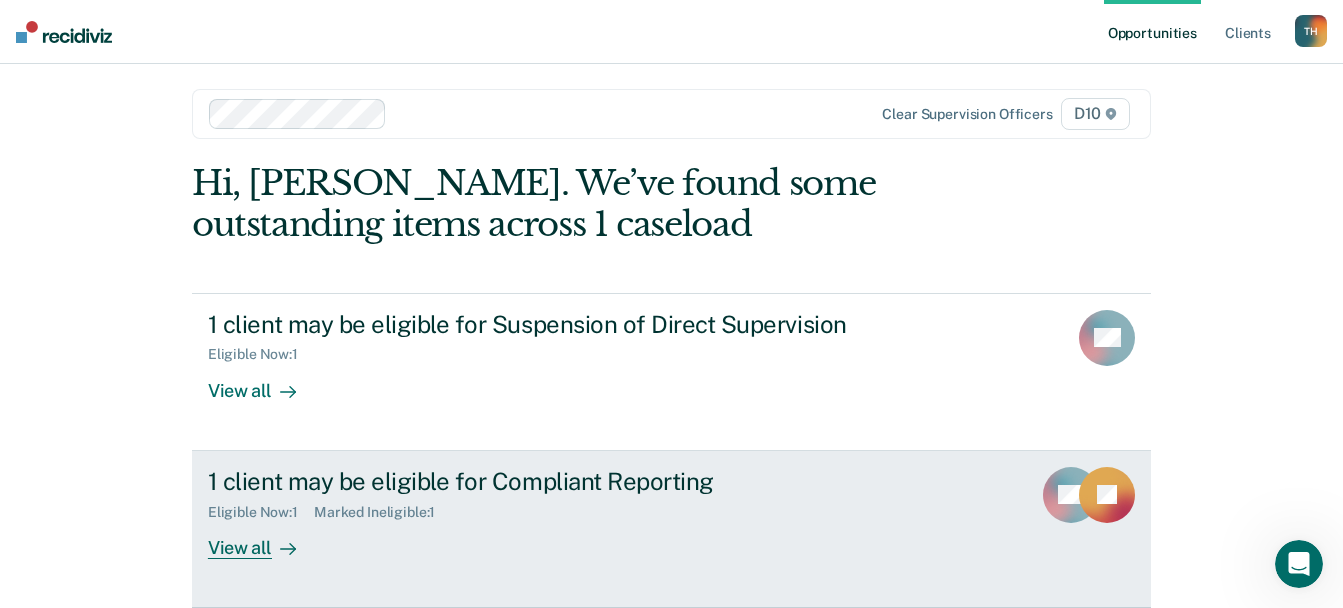 click on "View all" at bounding box center [264, 539] 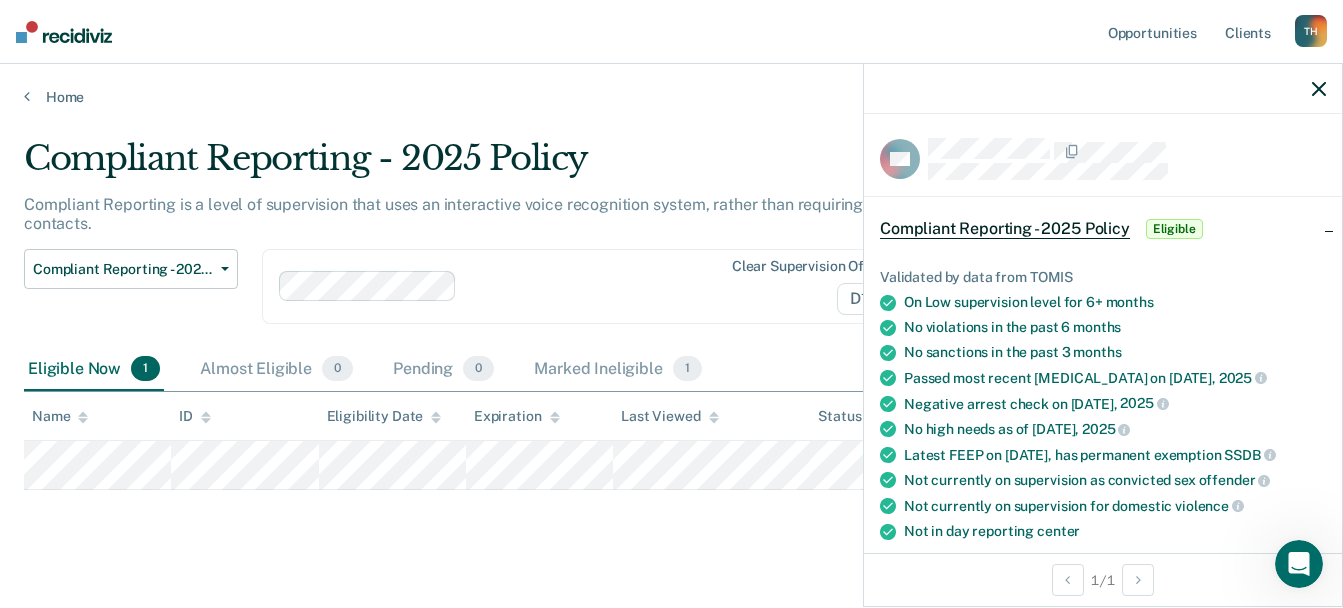 scroll, scrollTop: 100, scrollLeft: 0, axis: vertical 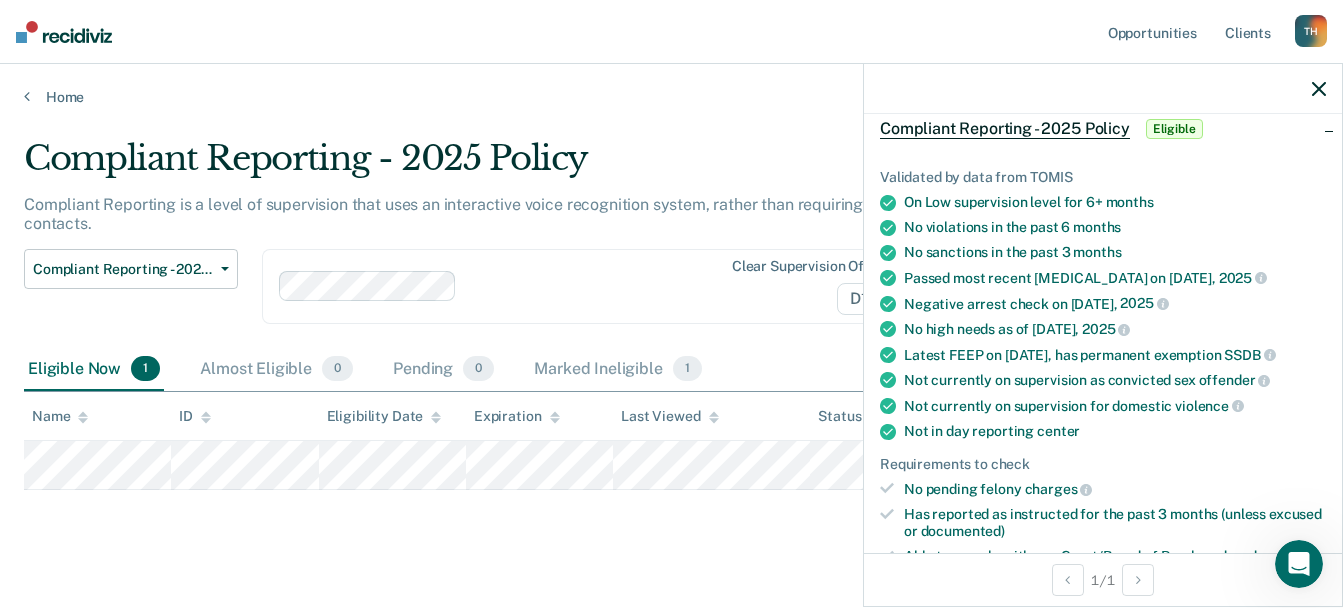 click on "Eligible" at bounding box center (1174, 129) 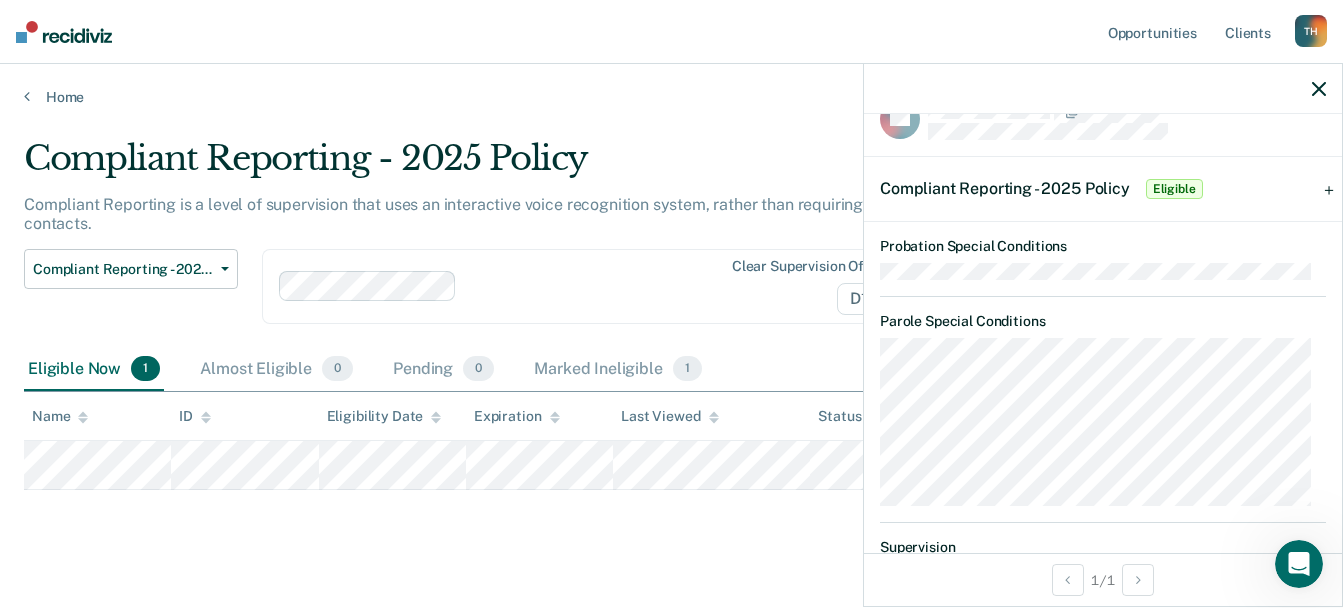 scroll, scrollTop: 0, scrollLeft: 0, axis: both 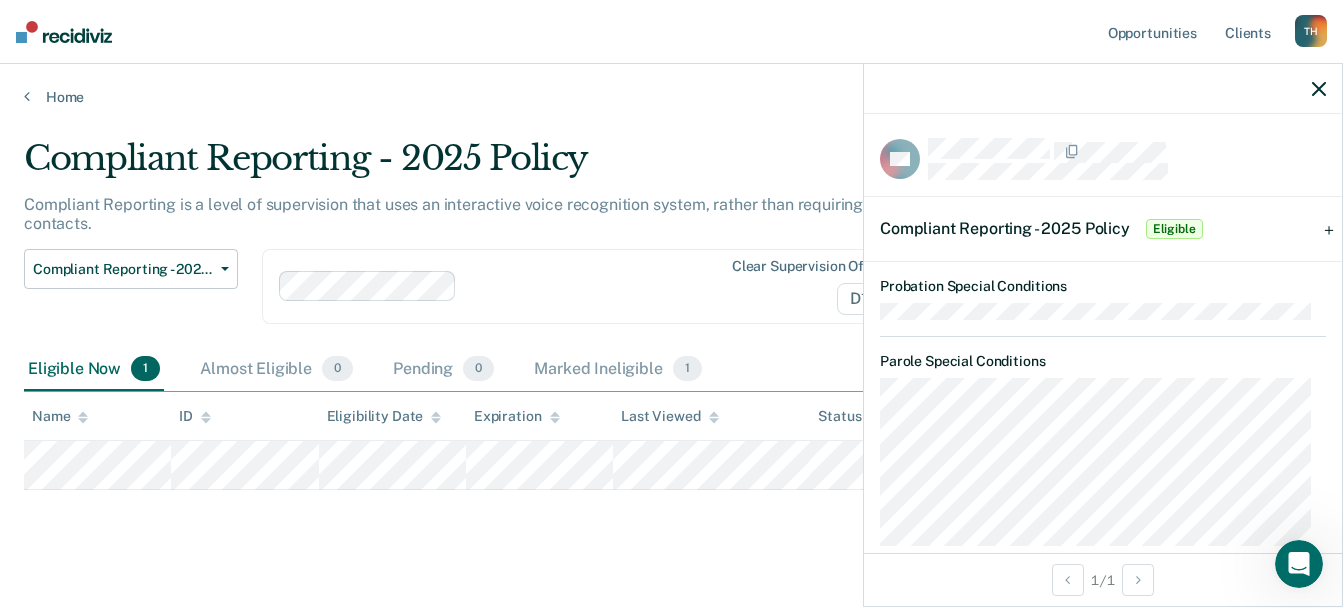 click on "Compliant Reporting - 2025 Policy   Compliant Reporting is a level of supervision that uses an interactive voice recognition system, rather than requiring regular face-to-face contacts.  Compliant Reporting - 2025 Policy Supervision Level Downgrade Suspension of Direct Supervision Compliant Reporting - 2025 Policy Clear   supervision officers D10   Eligible Now 1 Almost Eligible 0 Pending 0 Marked Ineligible 1
To pick up a draggable item, press the space bar.
While dragging, use the arrow keys to move the item.
Press space again to drop the item in its new position, or press escape to cancel.
Name ID Eligibility Date Expiration Last Viewed Status Assigned to" at bounding box center [671, 367] 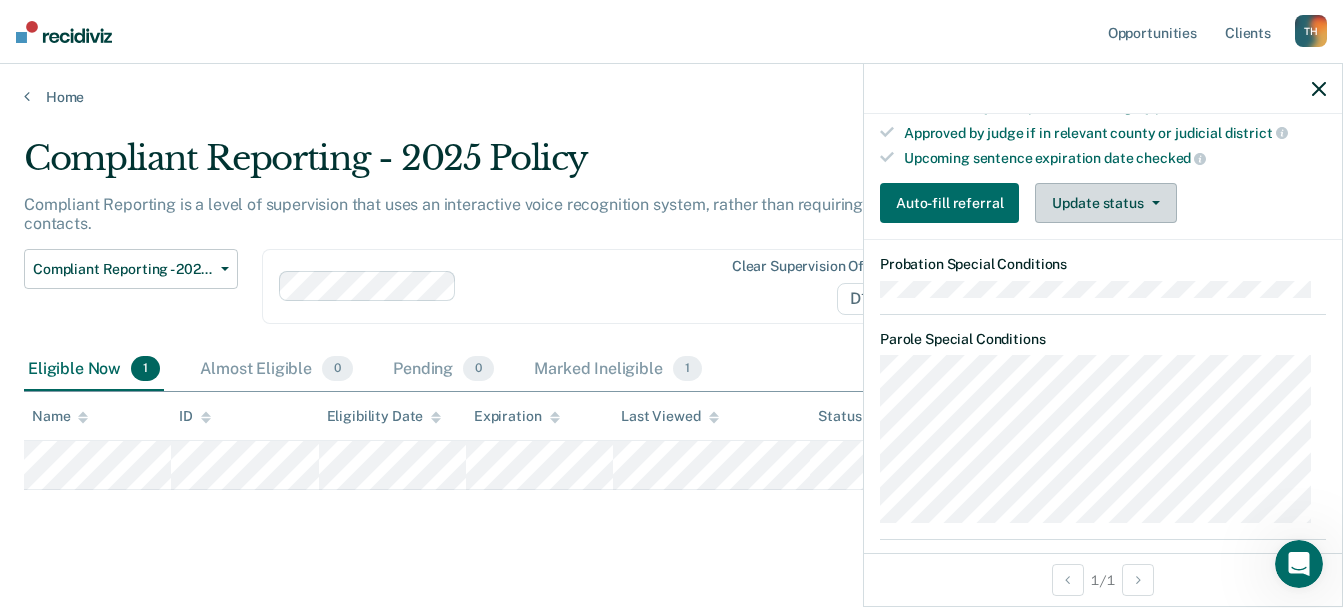 scroll, scrollTop: 600, scrollLeft: 0, axis: vertical 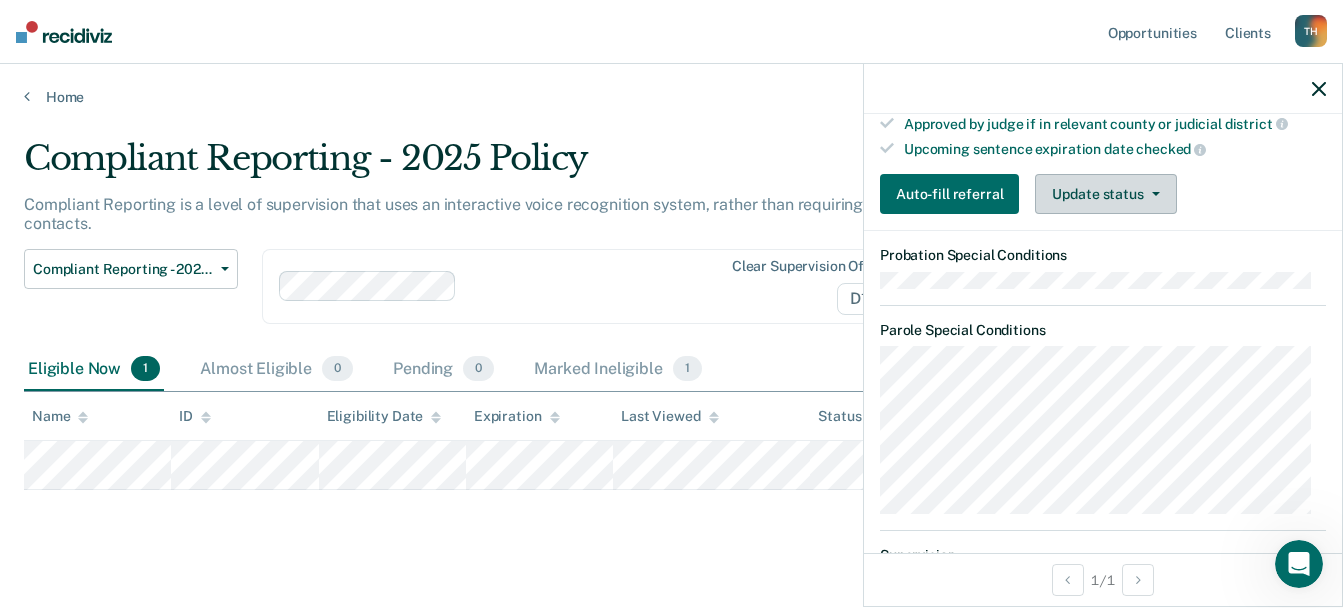 click 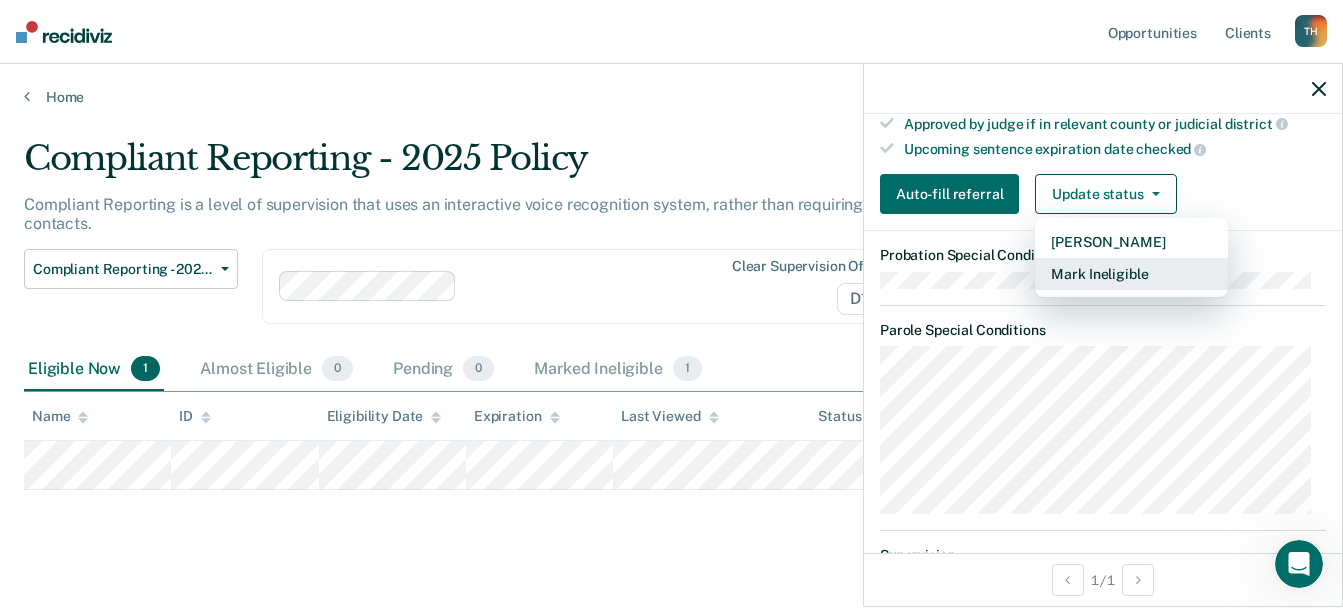 click on "Mark Ineligible" at bounding box center [1131, 274] 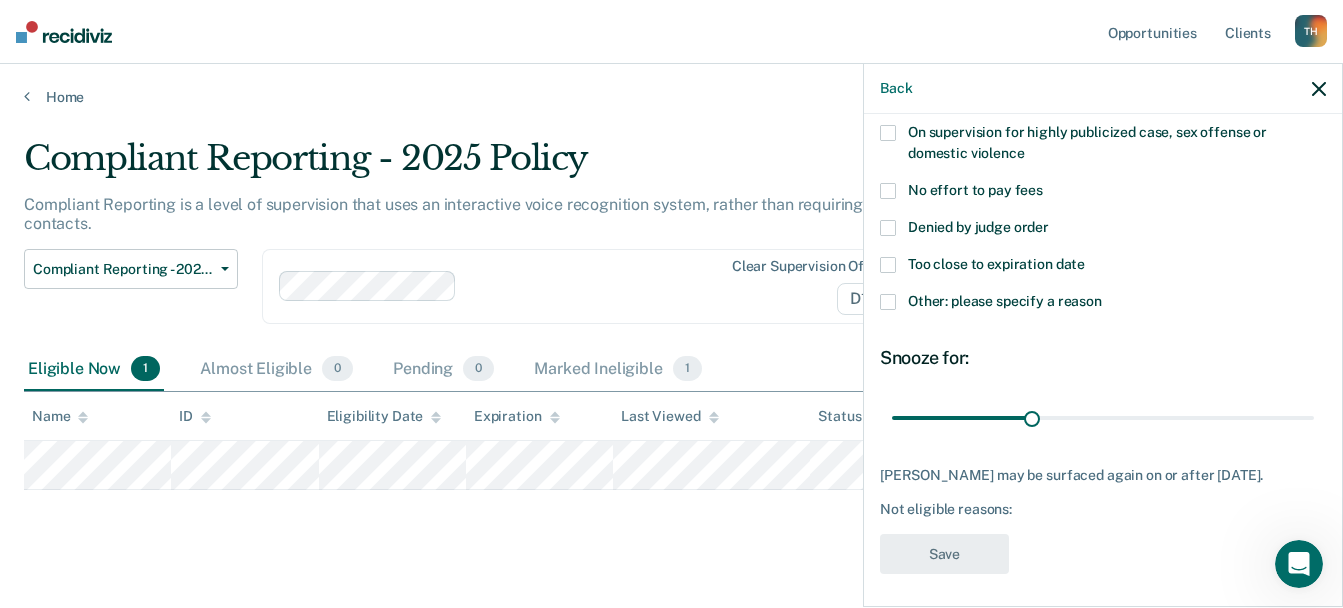 scroll, scrollTop: 295, scrollLeft: 0, axis: vertical 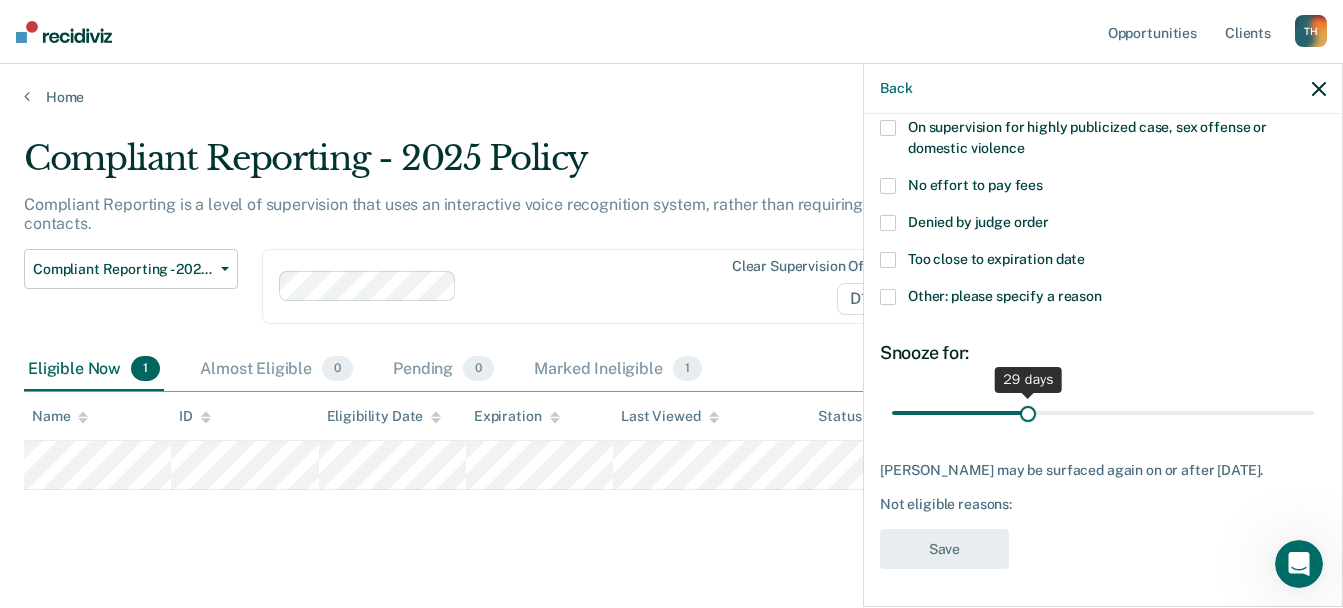 type on "30" 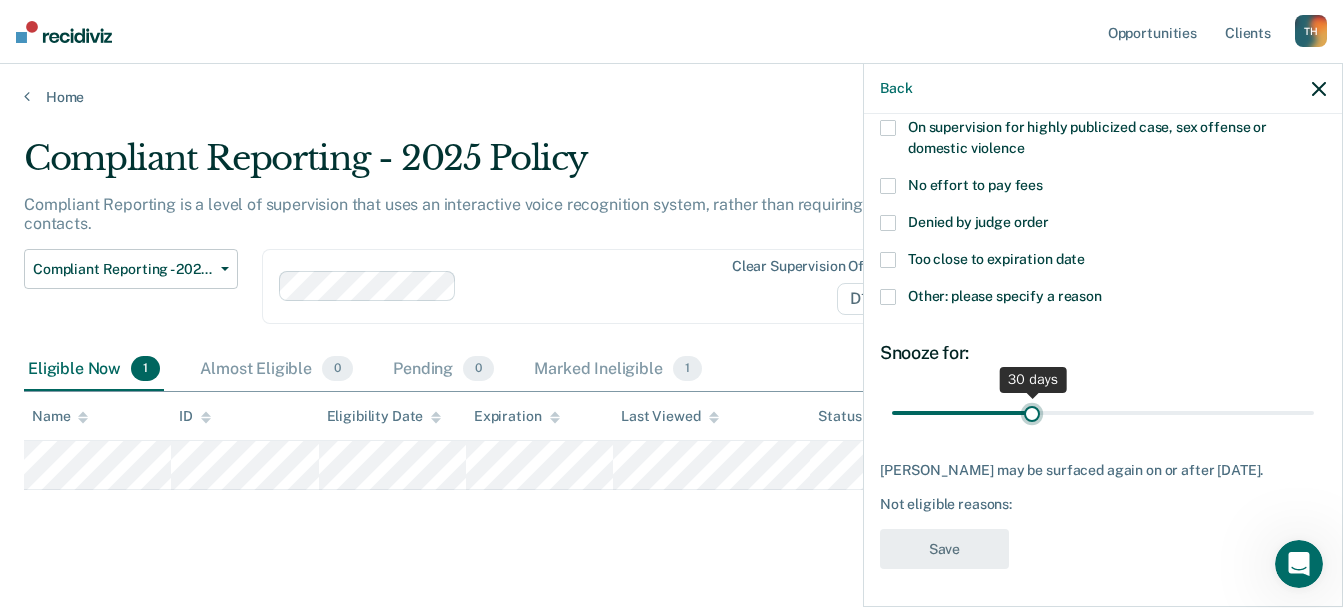 drag, startPoint x: 1030, startPoint y: 411, endPoint x: 1029, endPoint y: 470, distance: 59.008472 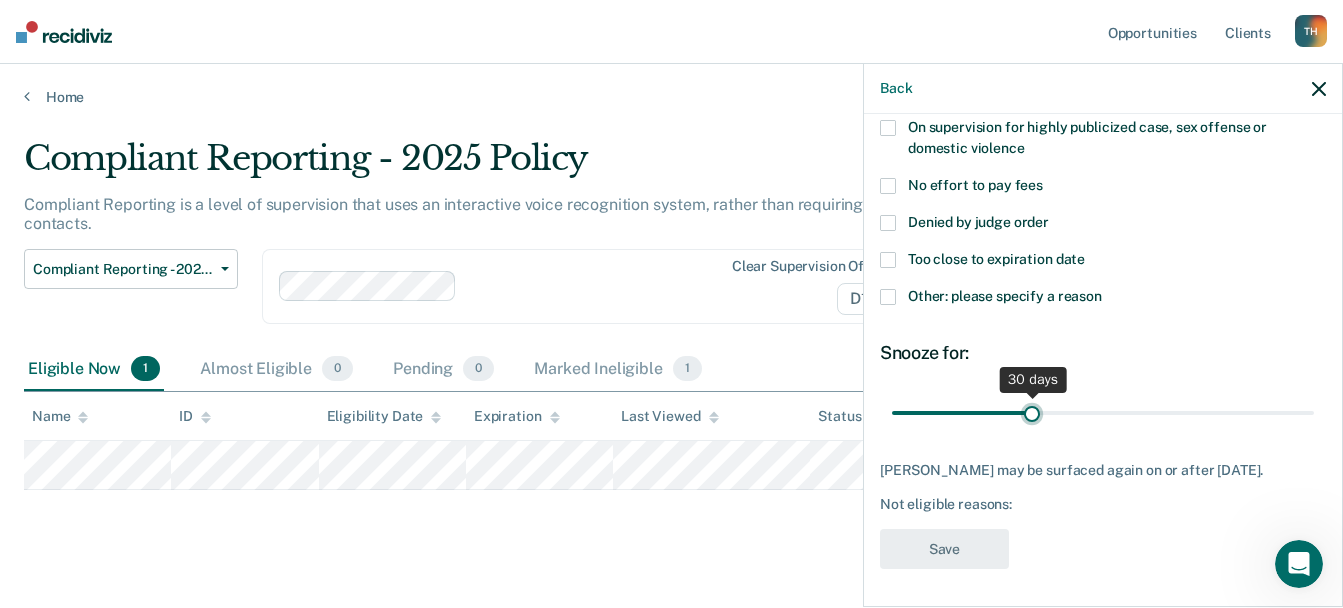 click at bounding box center (1103, 412) 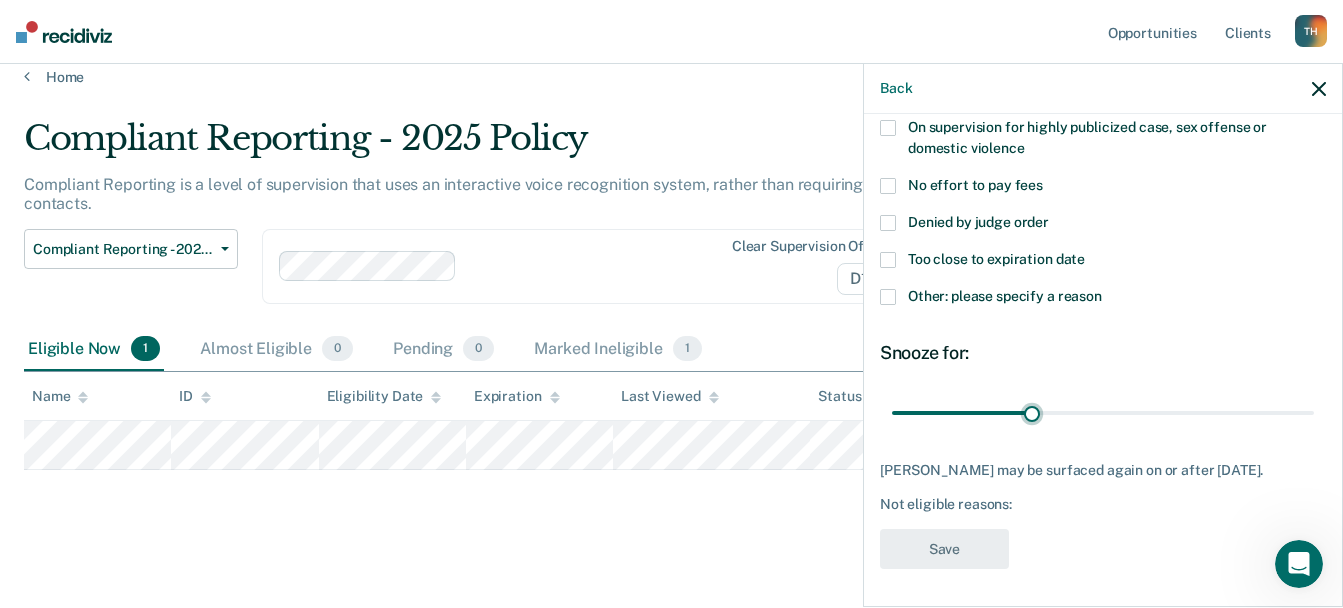 scroll, scrollTop: 26, scrollLeft: 0, axis: vertical 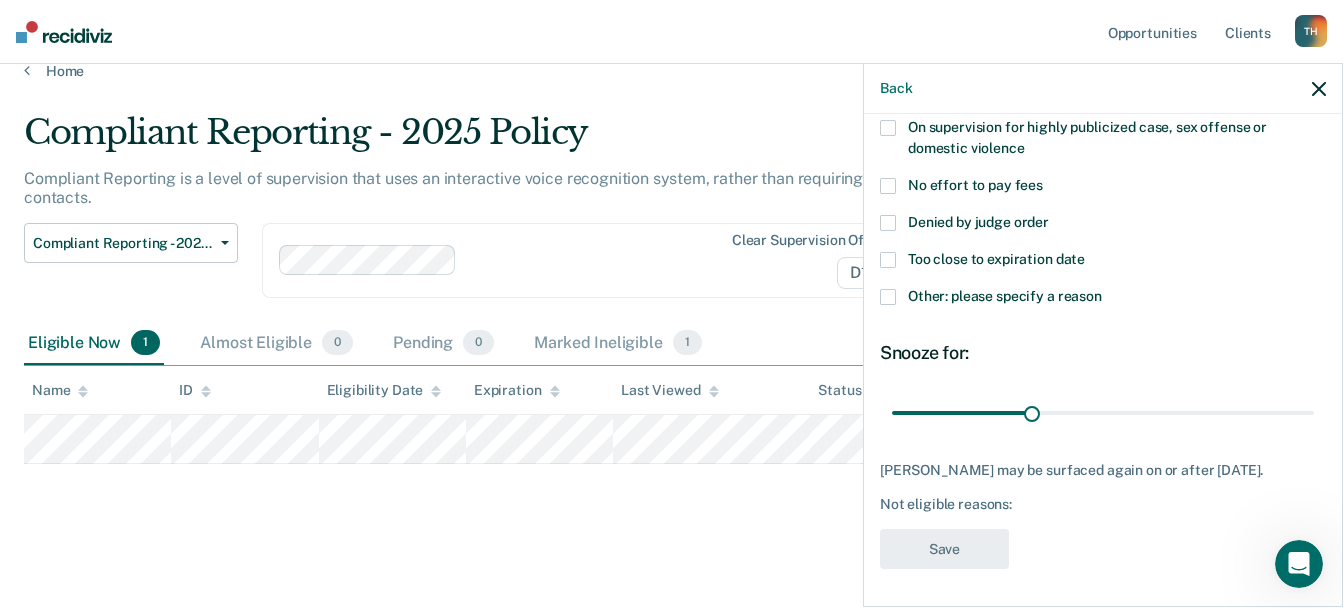 click on "Back" at bounding box center (1103, 89) 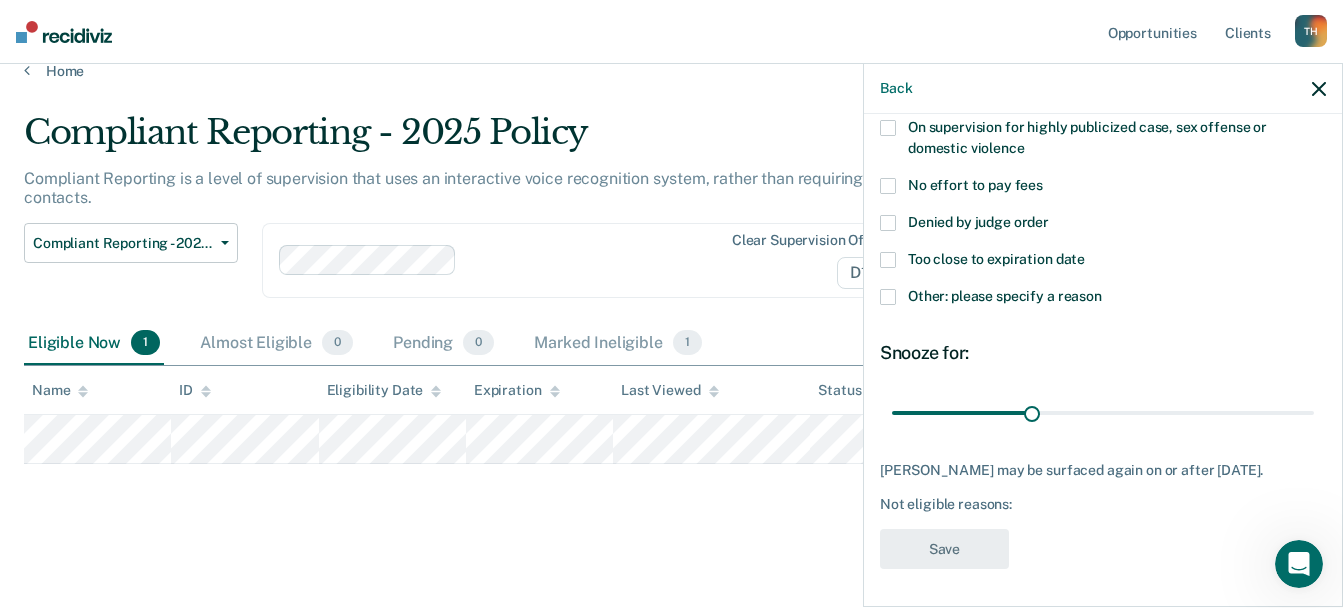 click 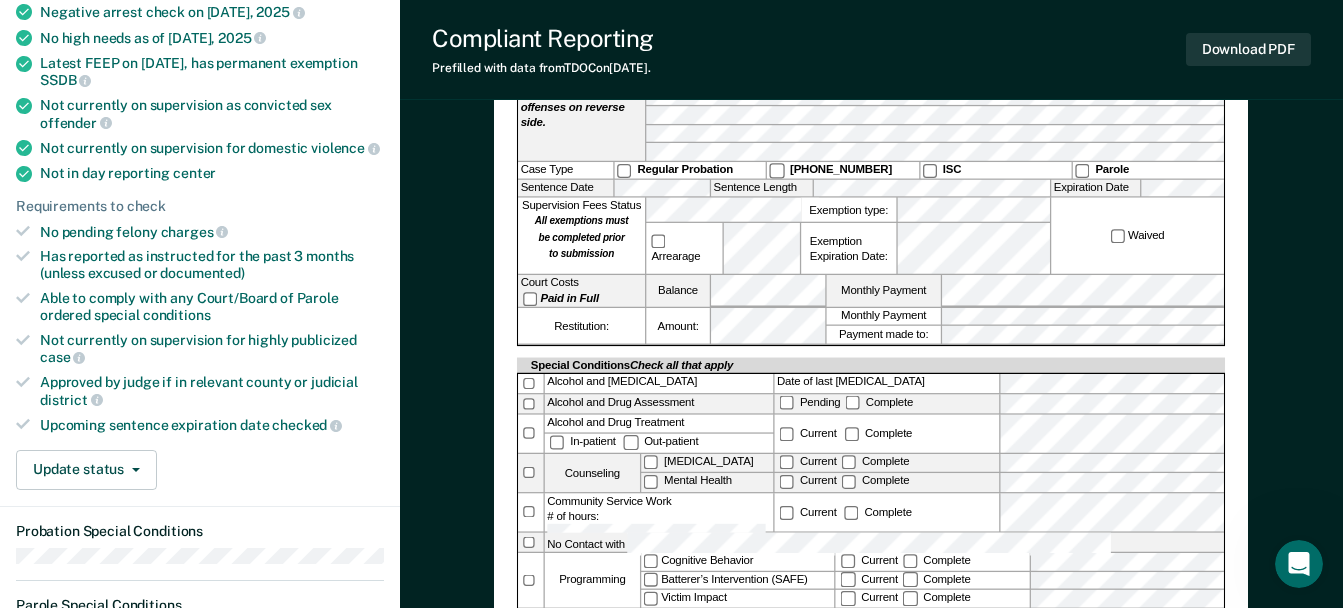 scroll, scrollTop: 500, scrollLeft: 0, axis: vertical 